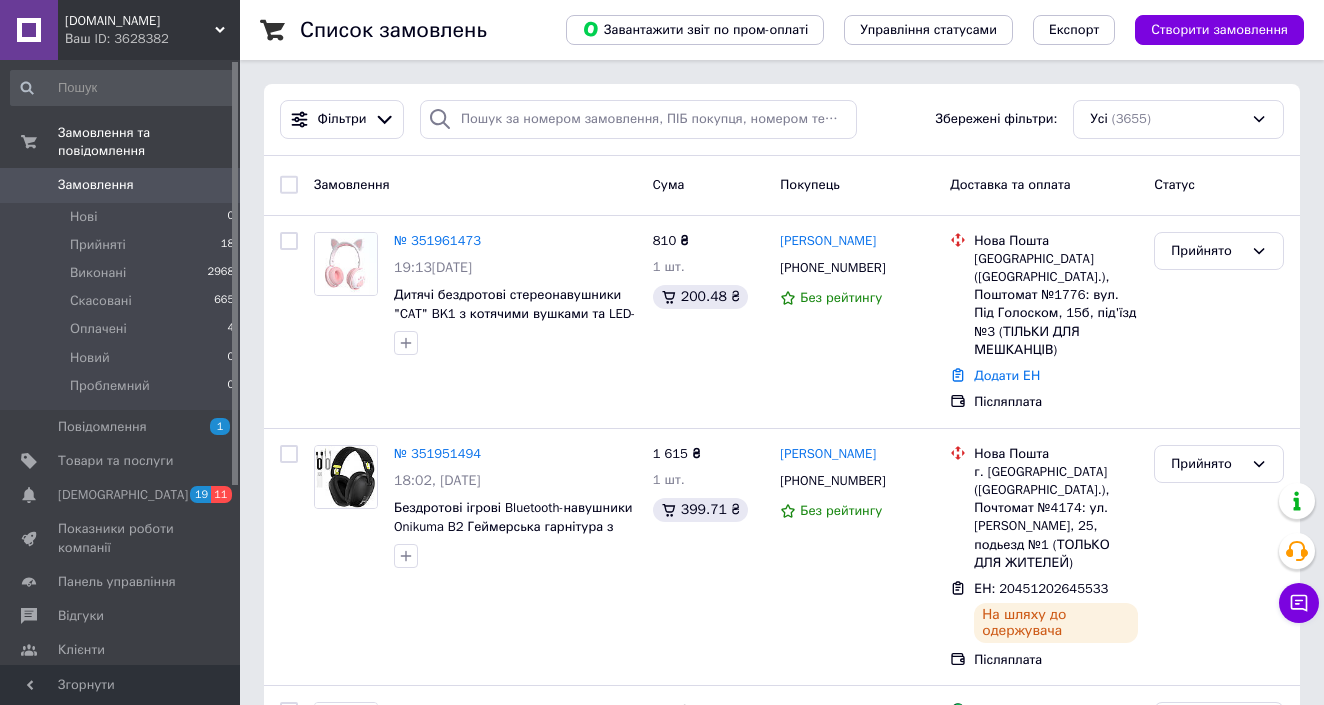 scroll, scrollTop: 0, scrollLeft: 0, axis: both 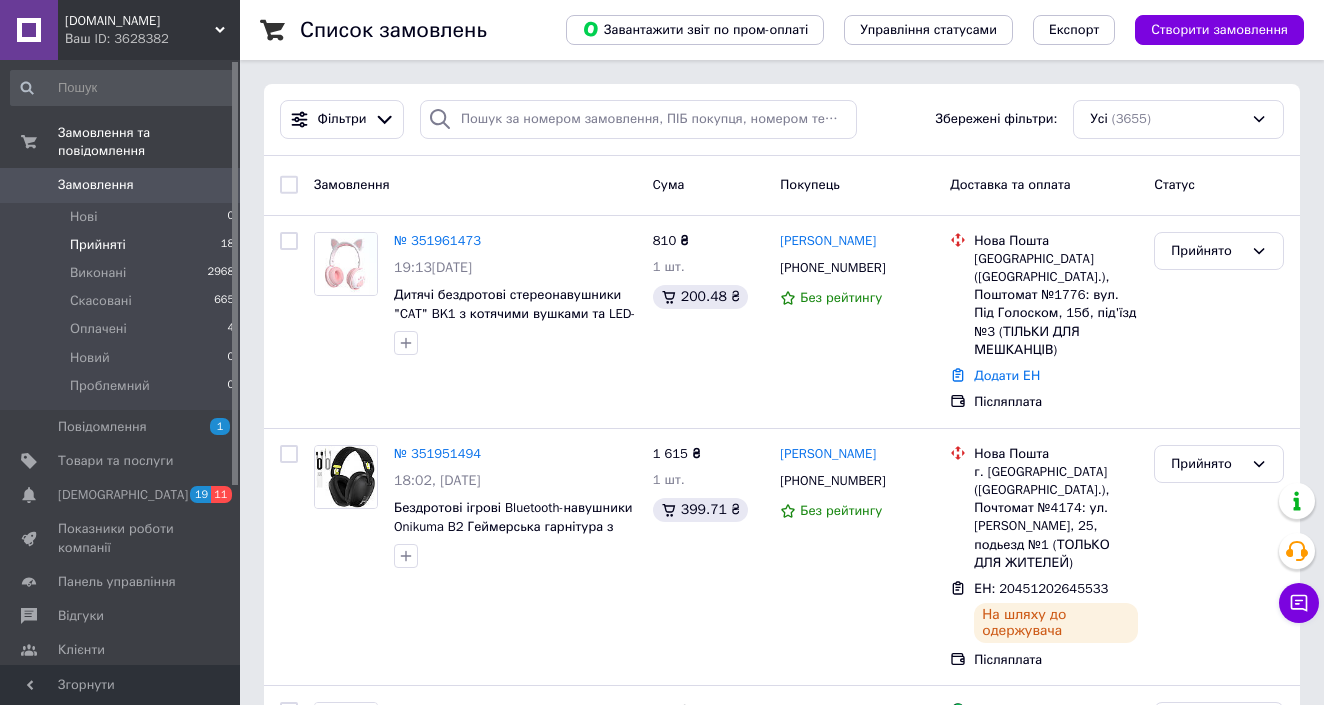 click on "Прийняті" at bounding box center (98, 245) 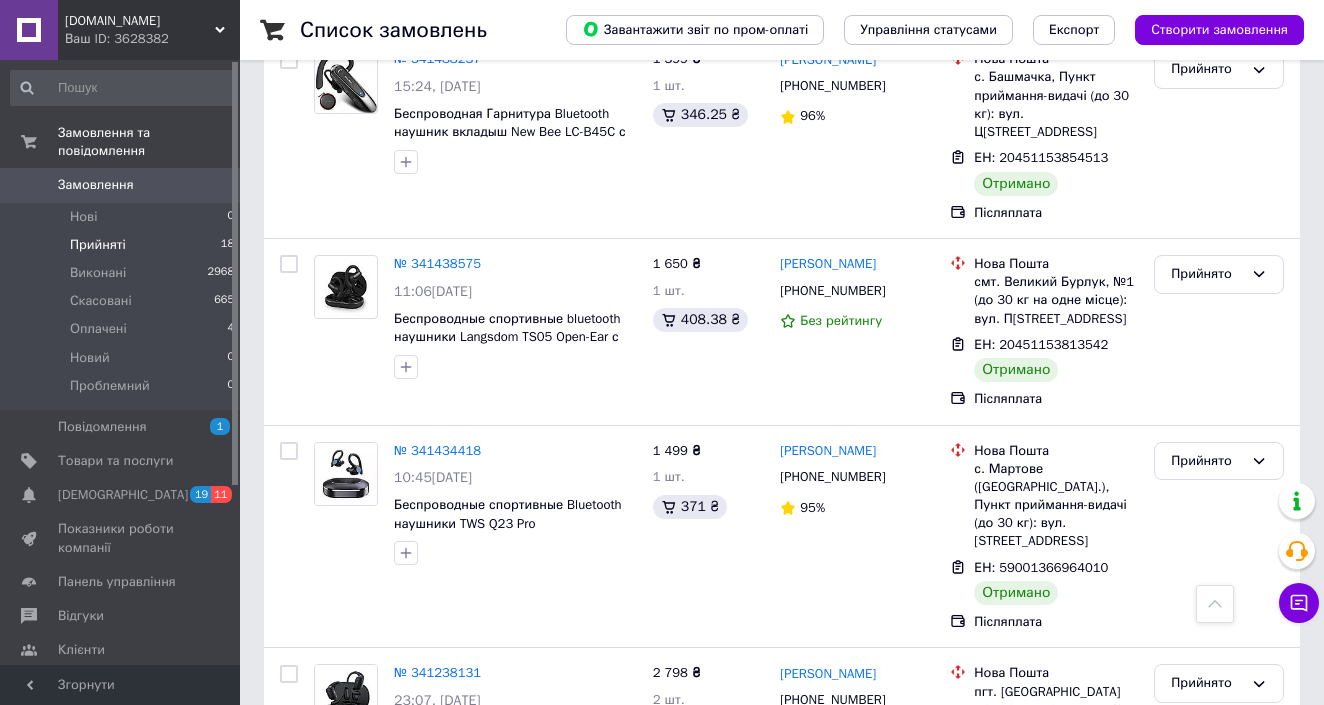 scroll, scrollTop: 1254, scrollLeft: 0, axis: vertical 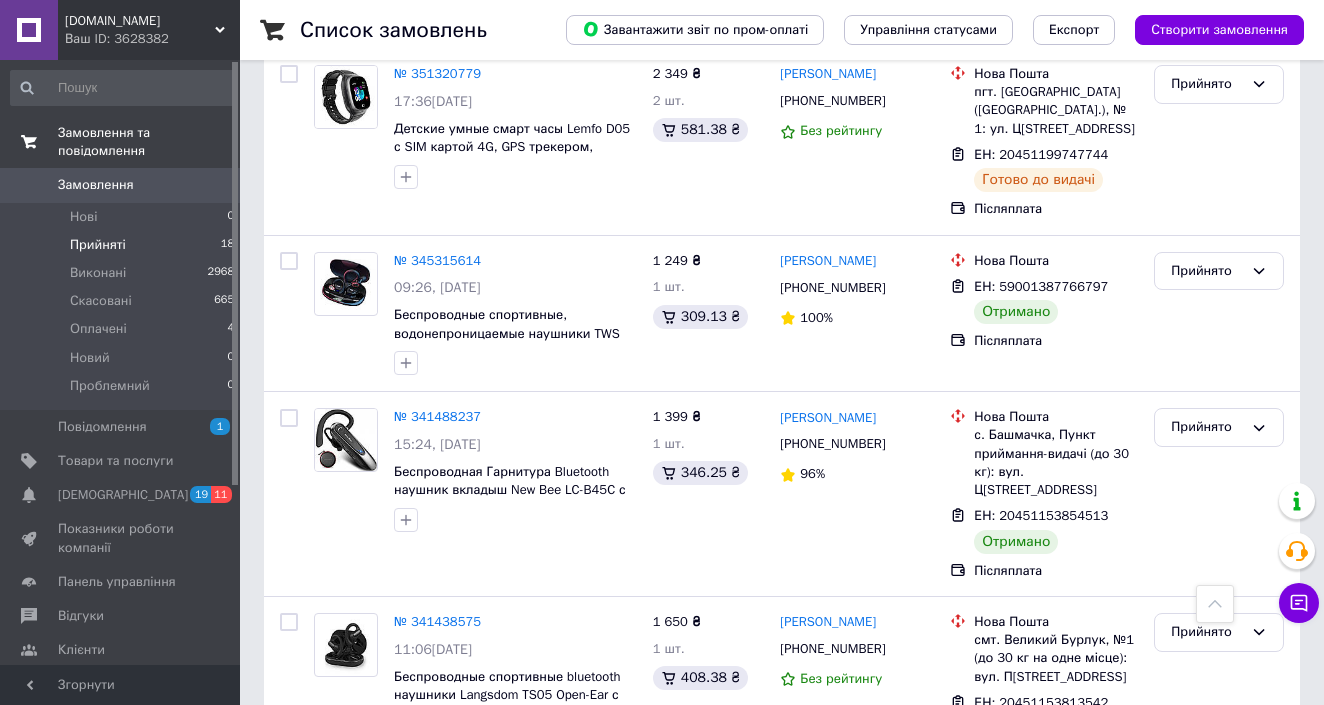 click on "Замовлення та повідомлення" at bounding box center [149, 142] 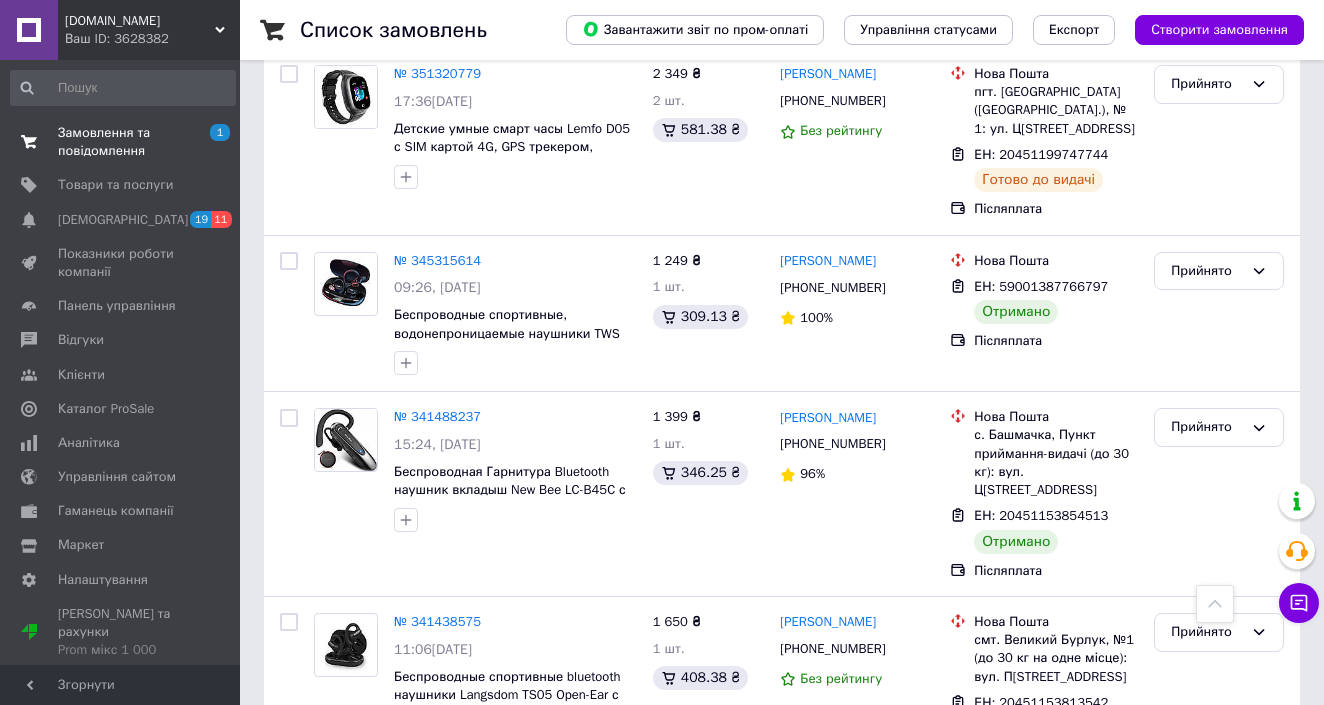 click 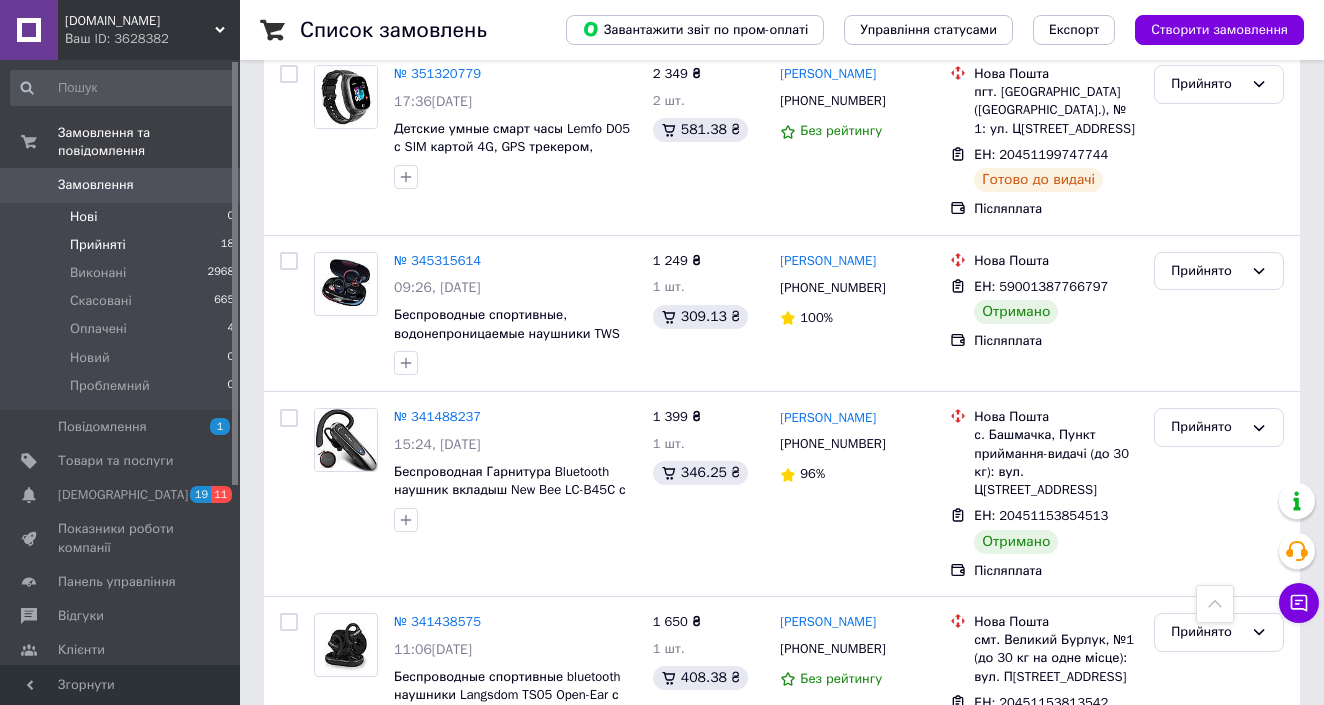 click on "Нові" at bounding box center [83, 217] 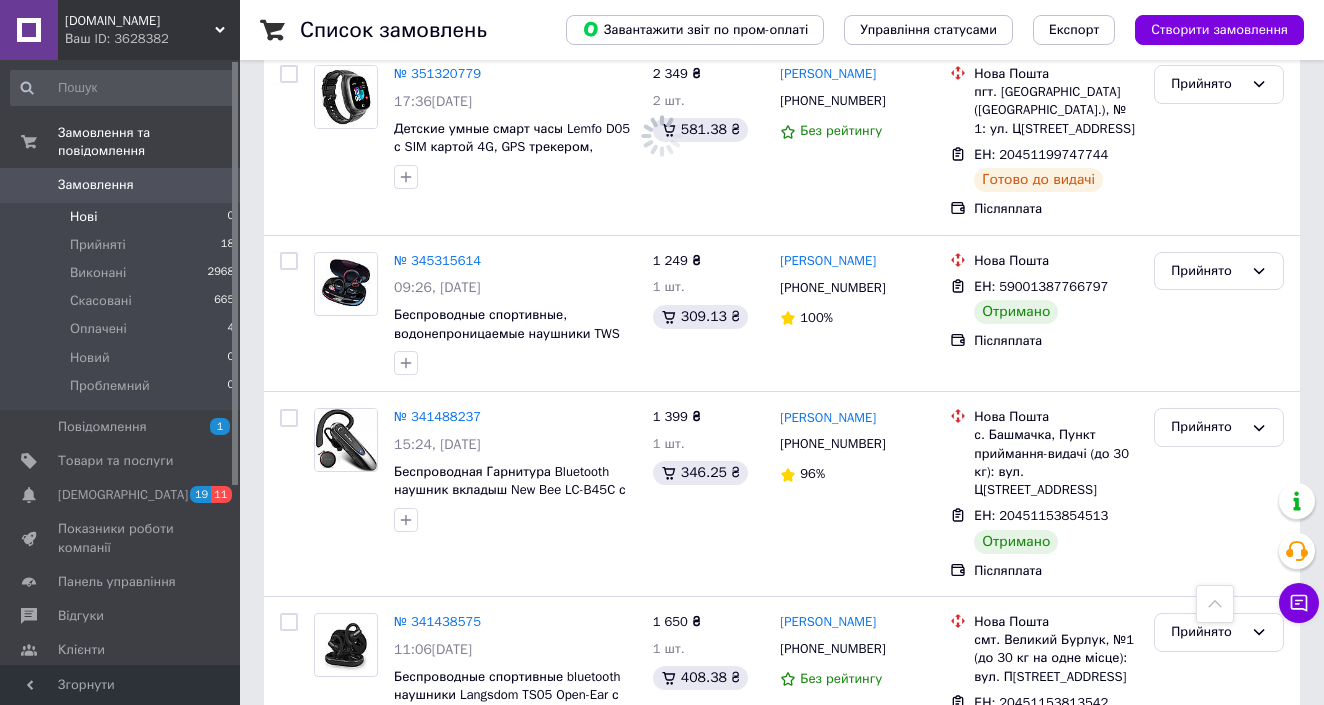 scroll, scrollTop: 0, scrollLeft: 0, axis: both 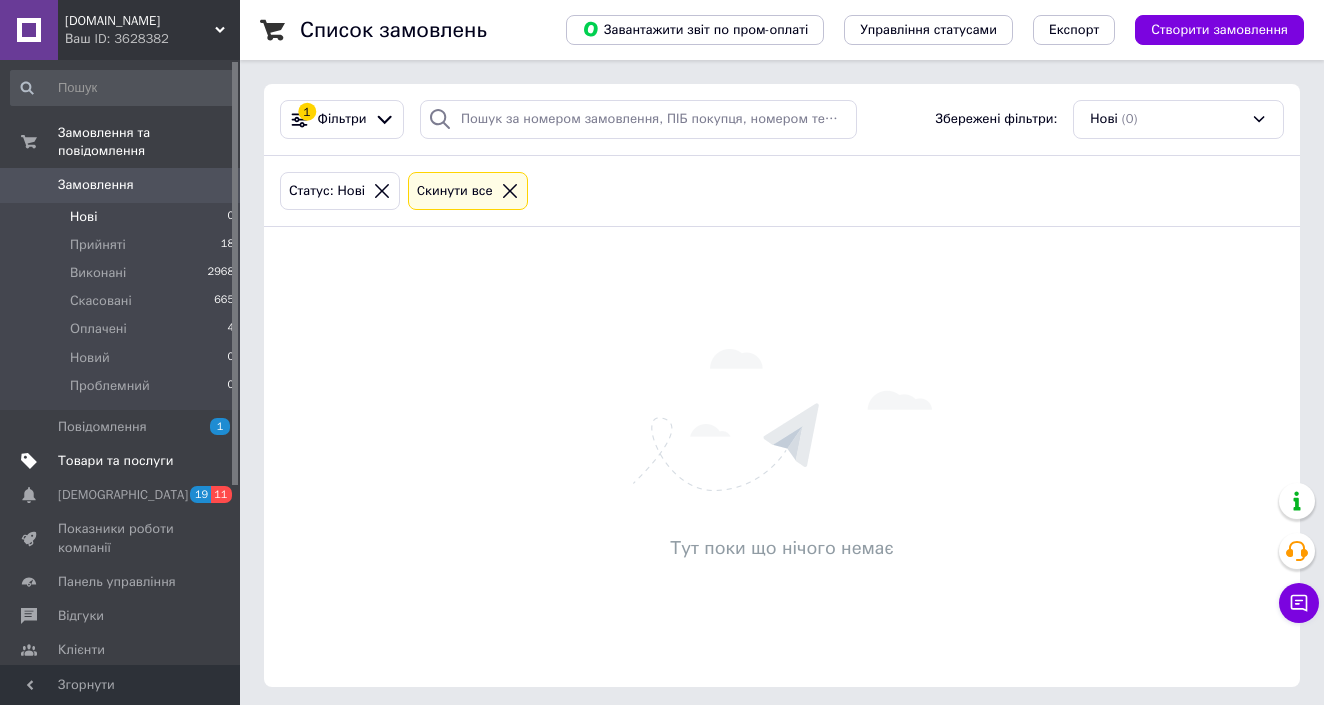 click on "Товари та послуги" at bounding box center [115, 461] 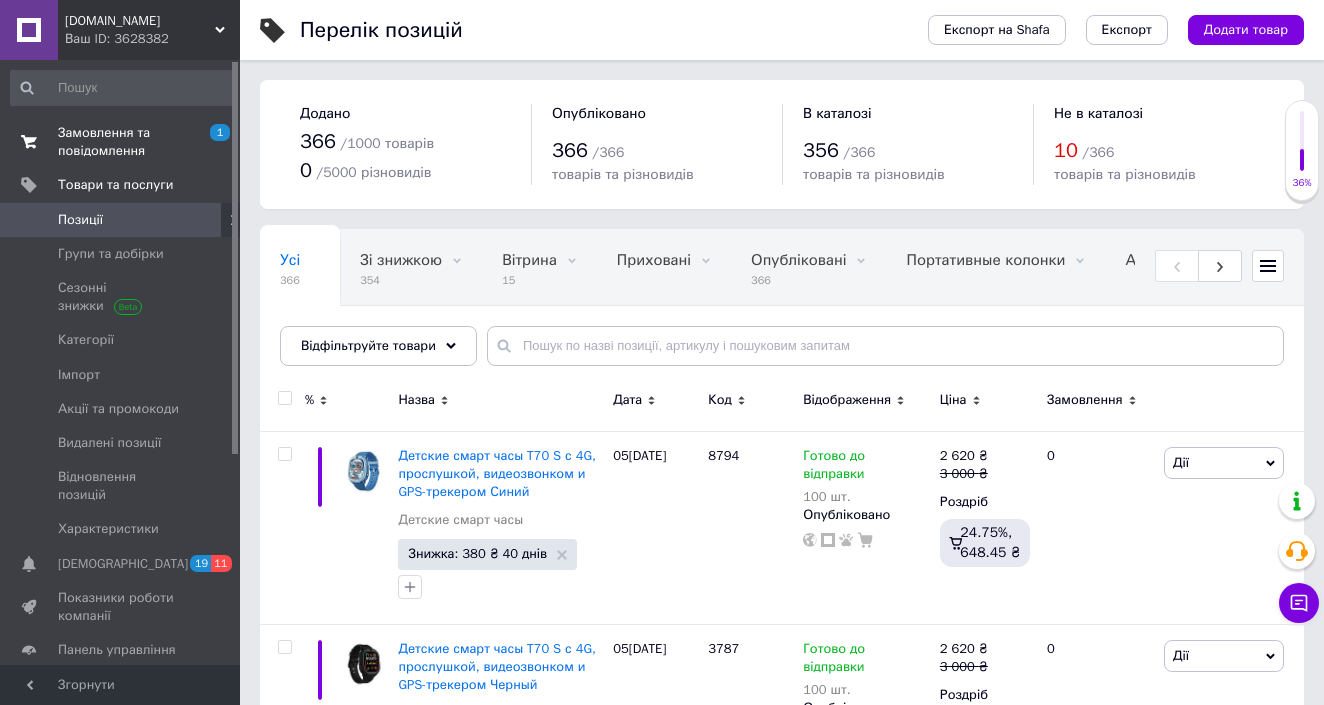 click on "Замовлення та повідомлення" at bounding box center [121, 142] 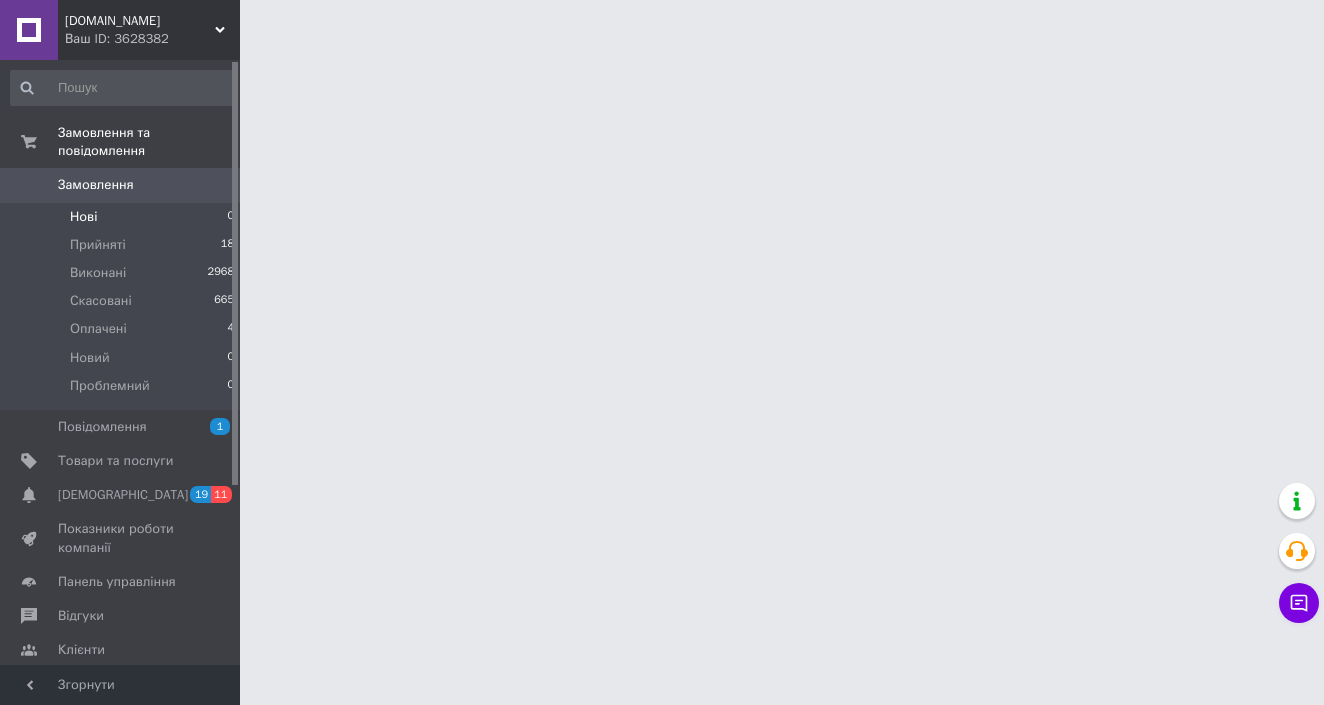click on "Нові" at bounding box center [83, 217] 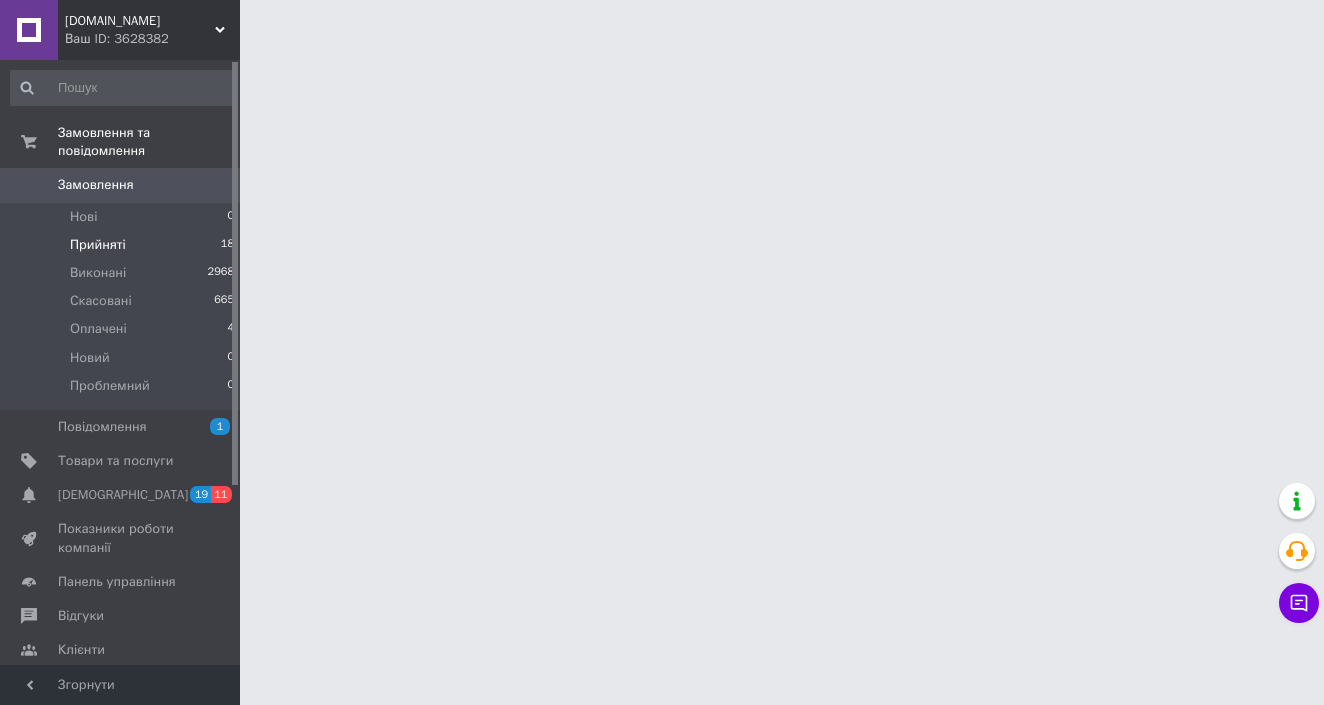 click on "Прийняті" at bounding box center (98, 245) 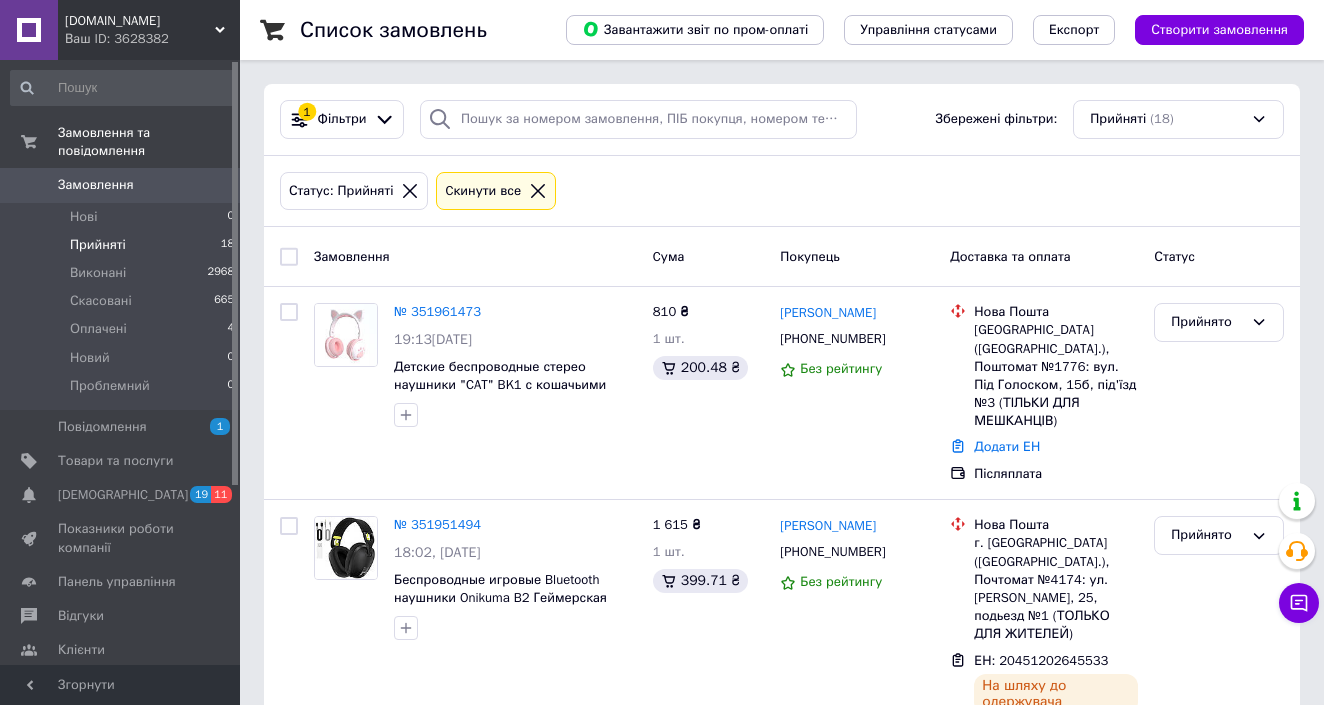 scroll, scrollTop: 0, scrollLeft: 0, axis: both 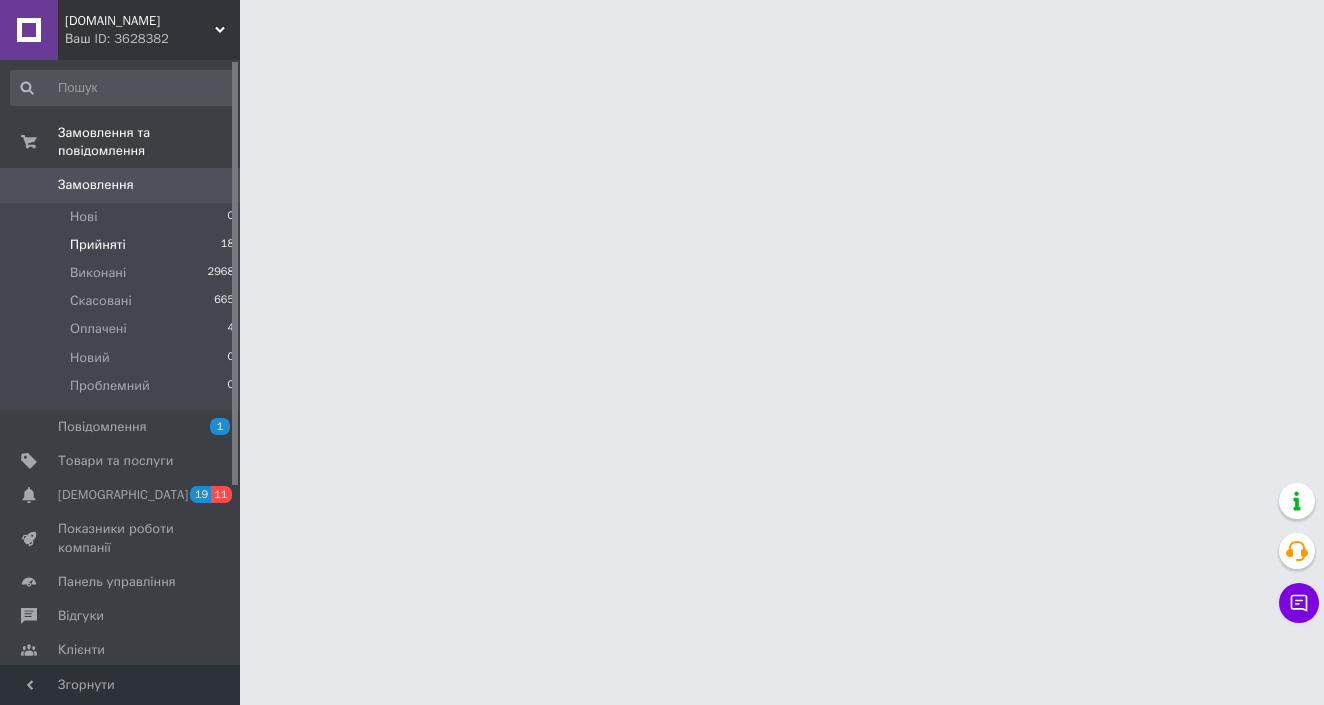 click 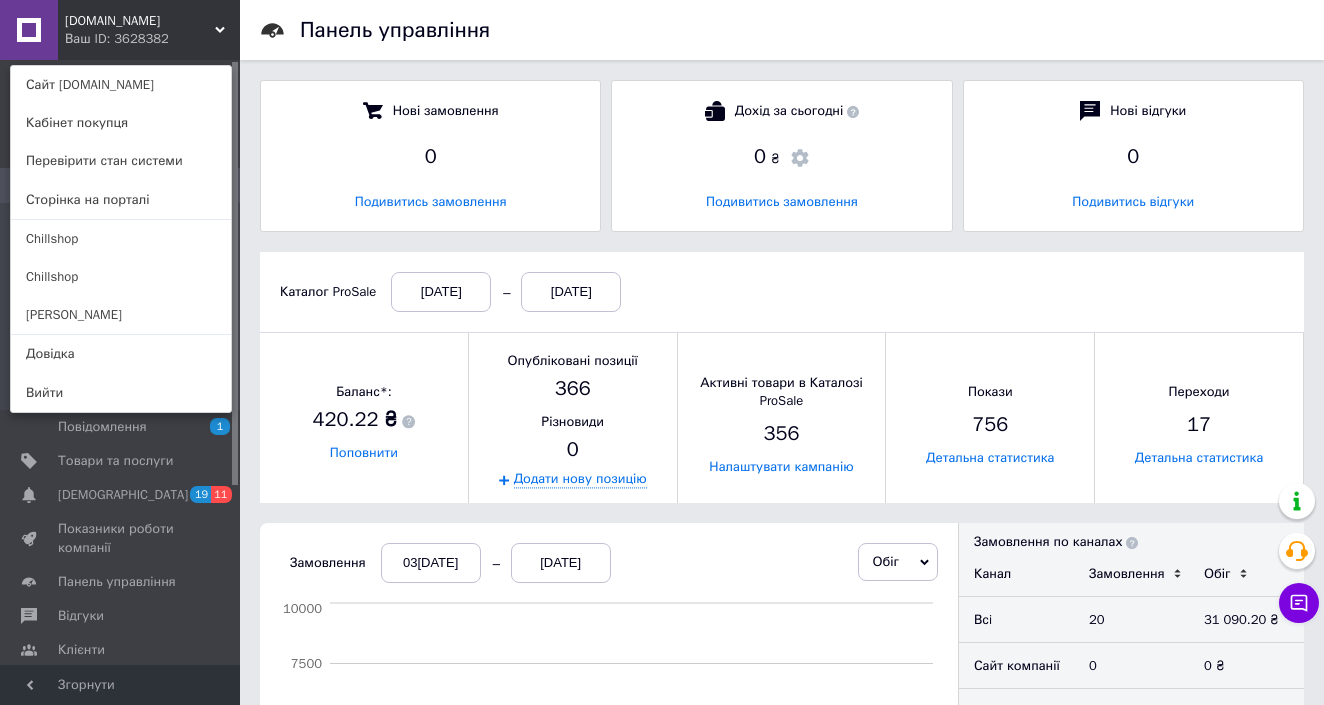 scroll, scrollTop: 10, scrollLeft: 10, axis: both 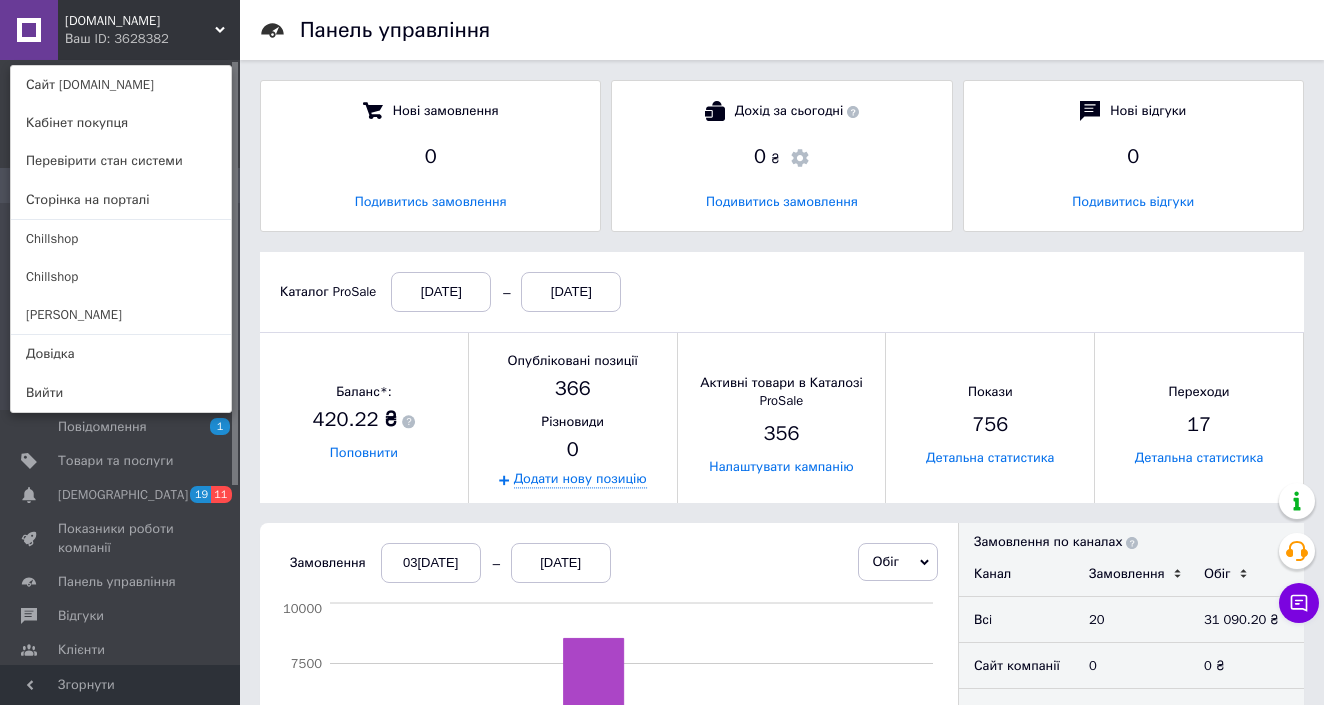 drag, startPoint x: 747, startPoint y: 1, endPoint x: 780, endPoint y: -34, distance: 48.104053 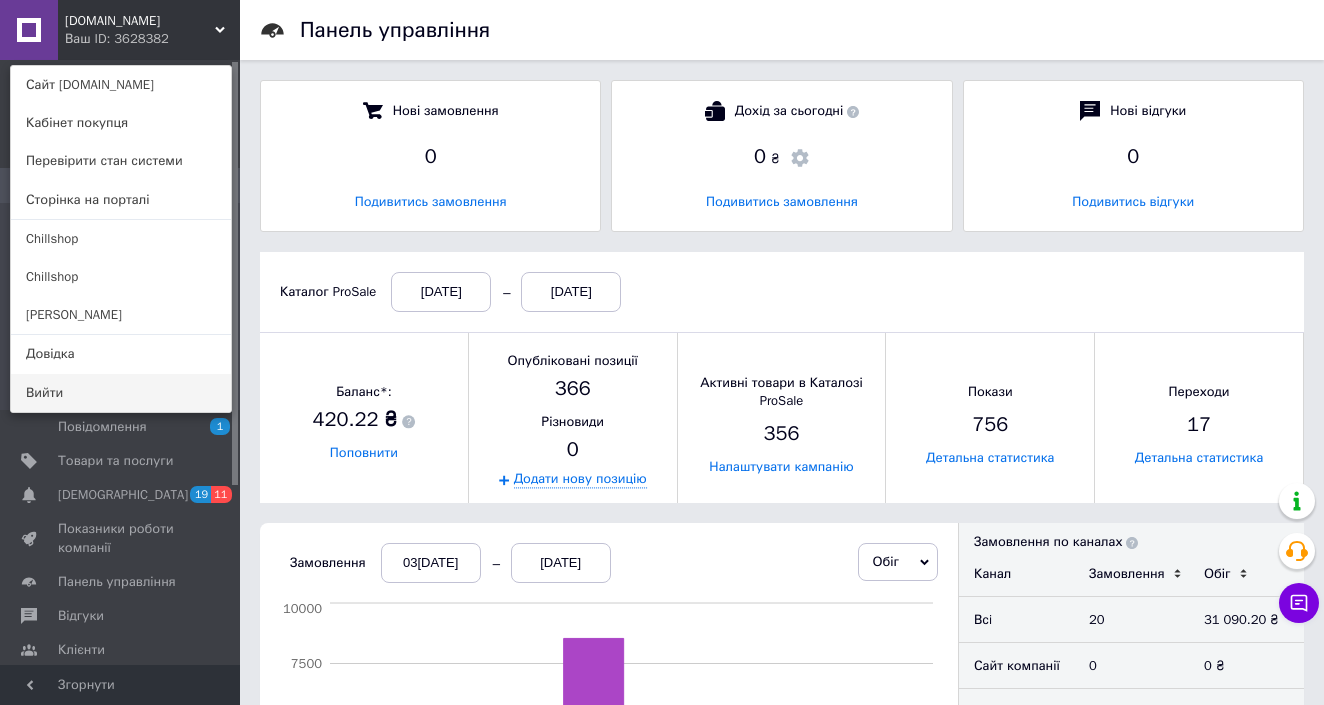 click on "Вийти" at bounding box center (121, 393) 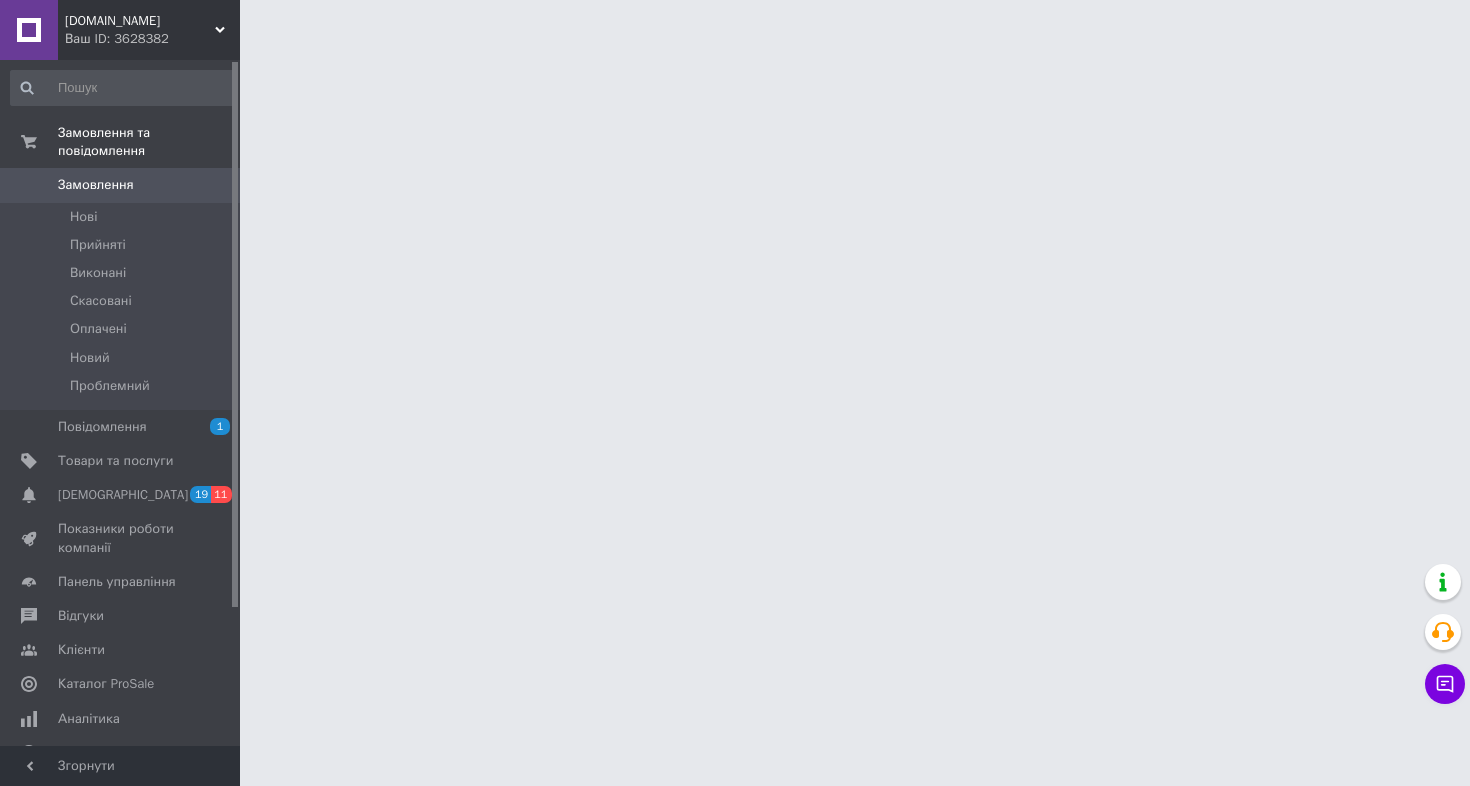 scroll, scrollTop: 0, scrollLeft: 0, axis: both 